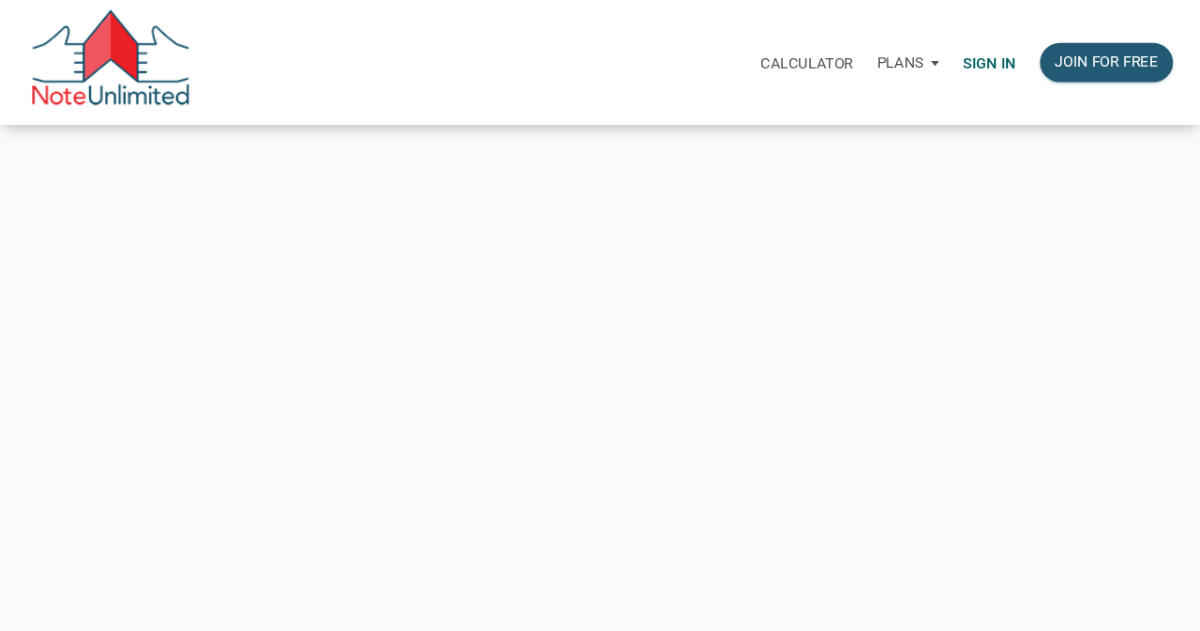 scroll, scrollTop: 0, scrollLeft: 0, axis: both 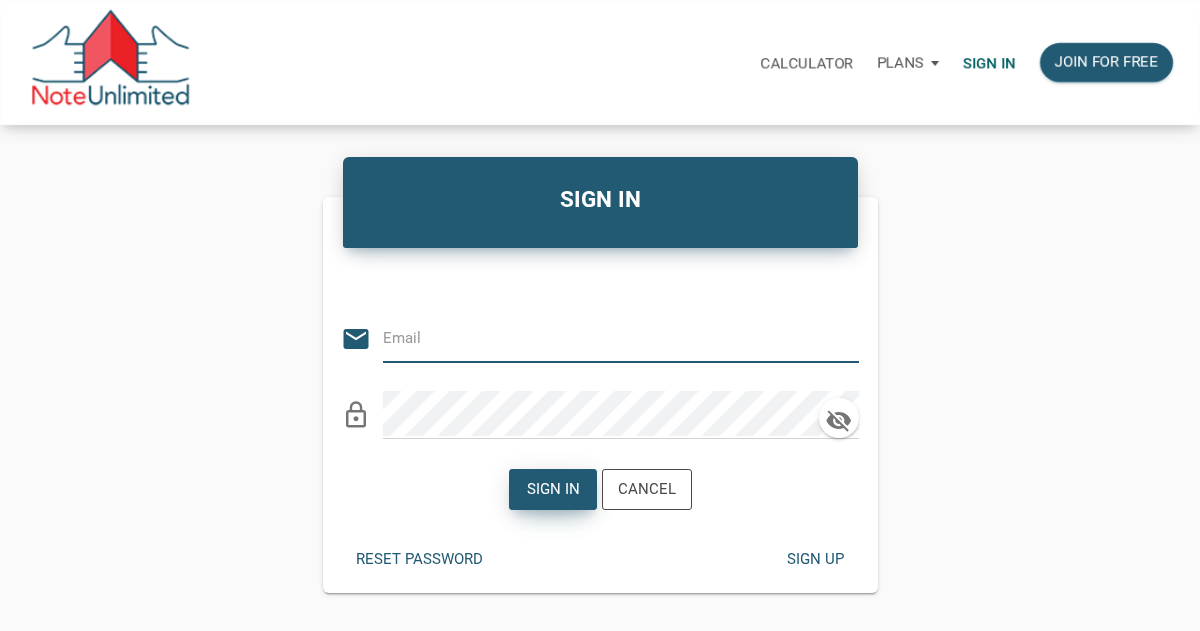 type on "[EMAIL]" 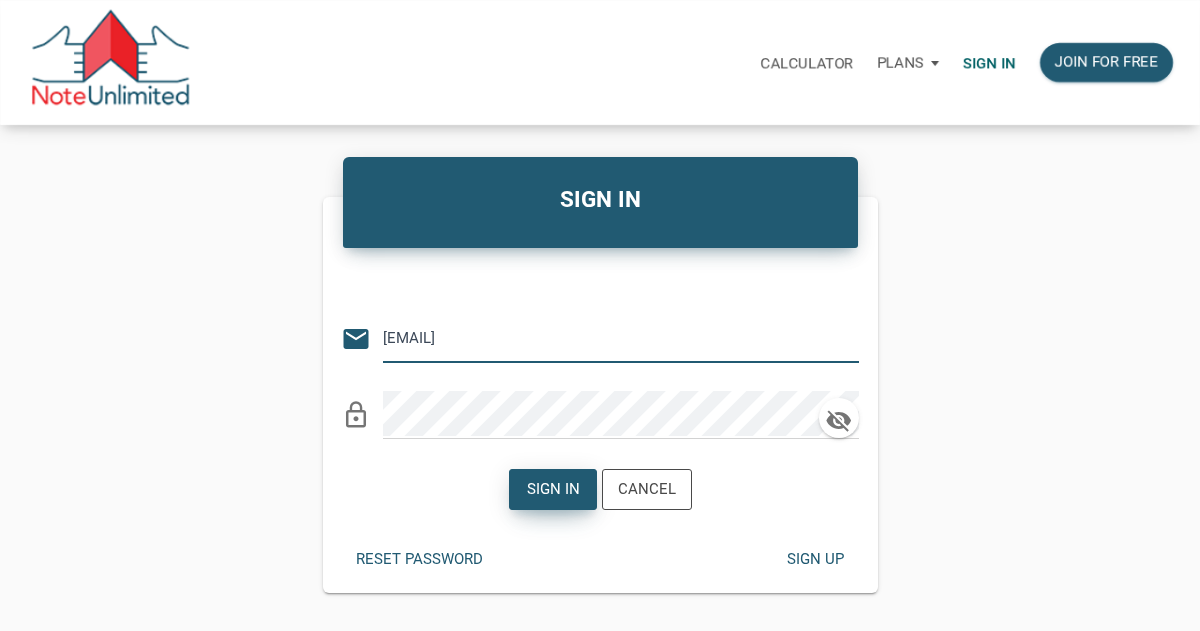 click on "Sign in" at bounding box center [552, 489] 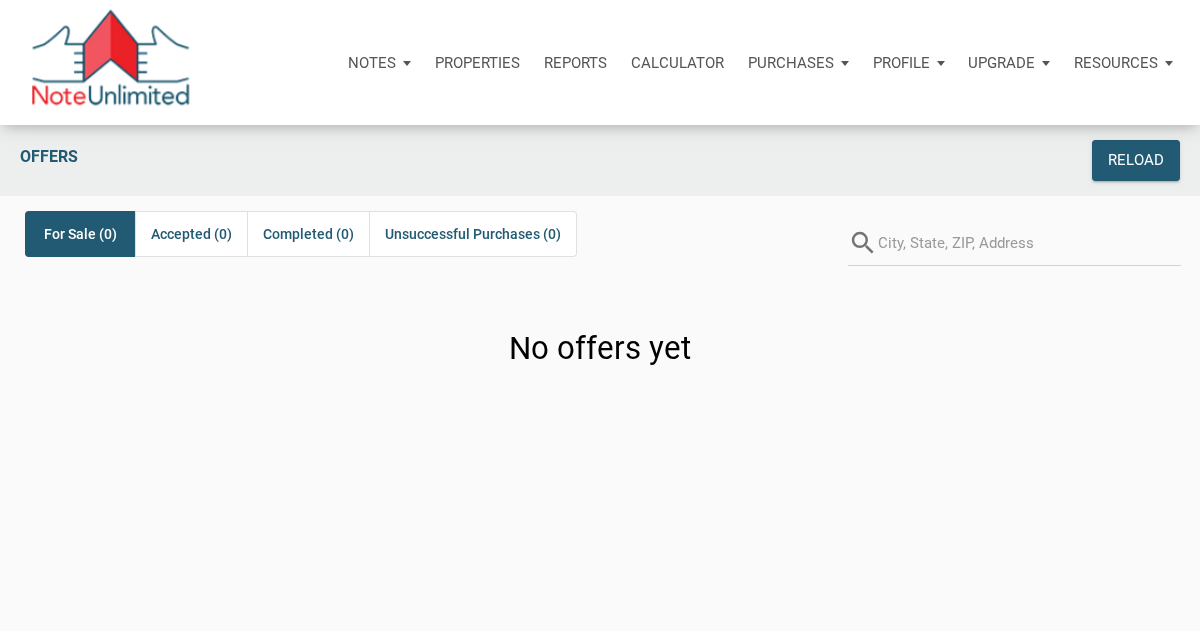 click on "Notes" at bounding box center [372, 63] 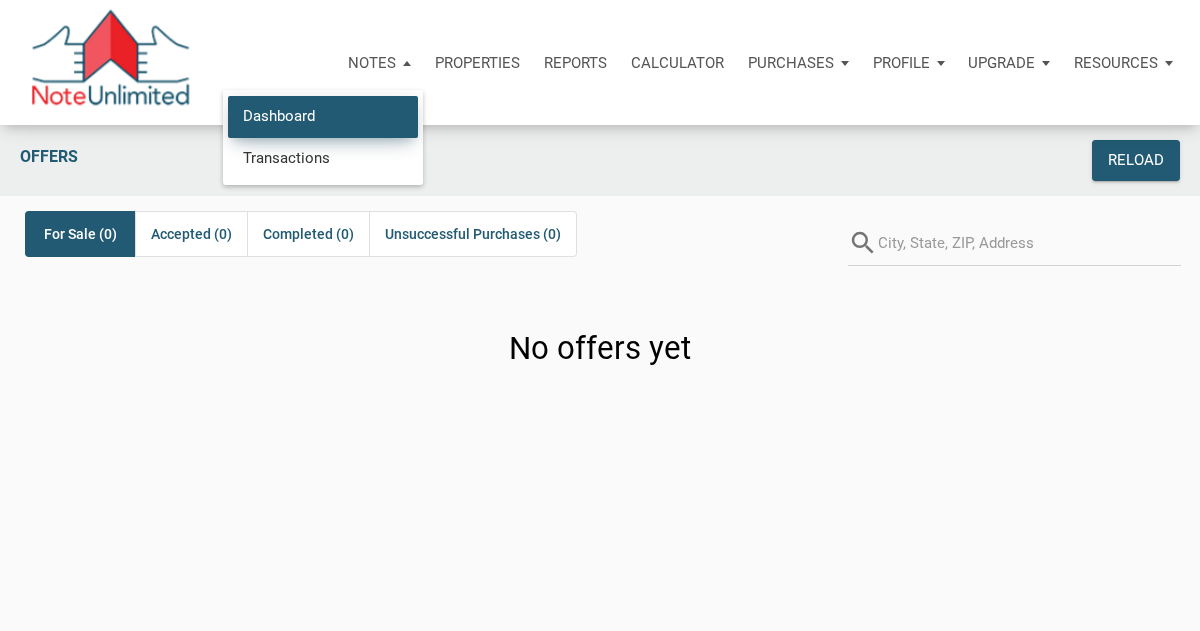 click on "Dashboard" at bounding box center [323, 116] 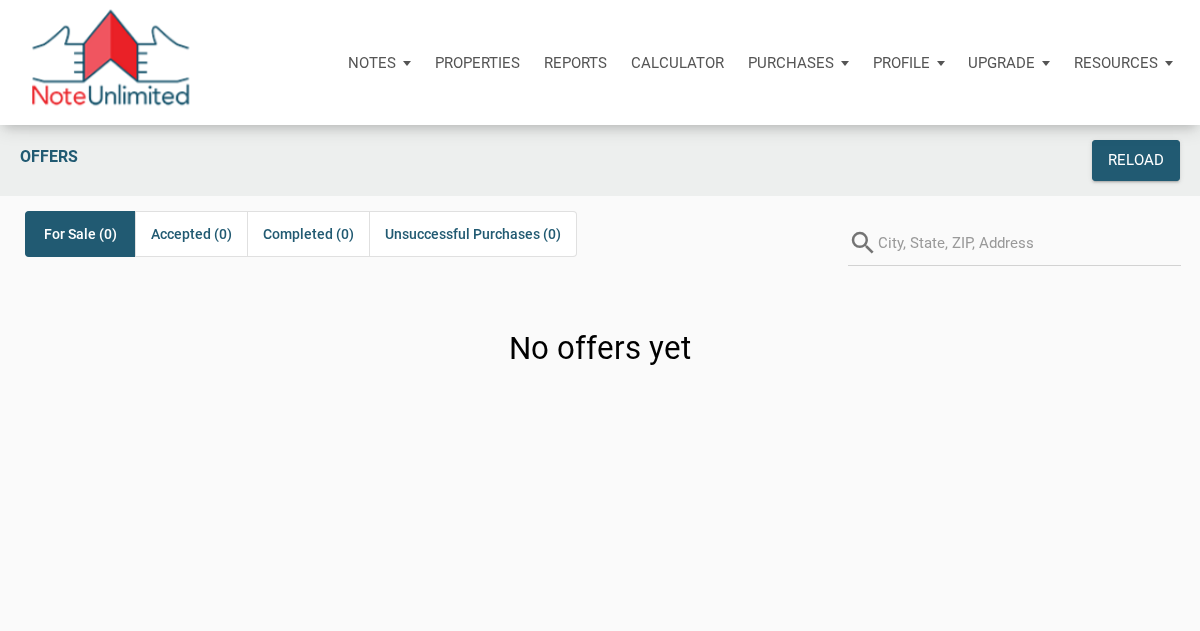 click at bounding box center (110, 62) 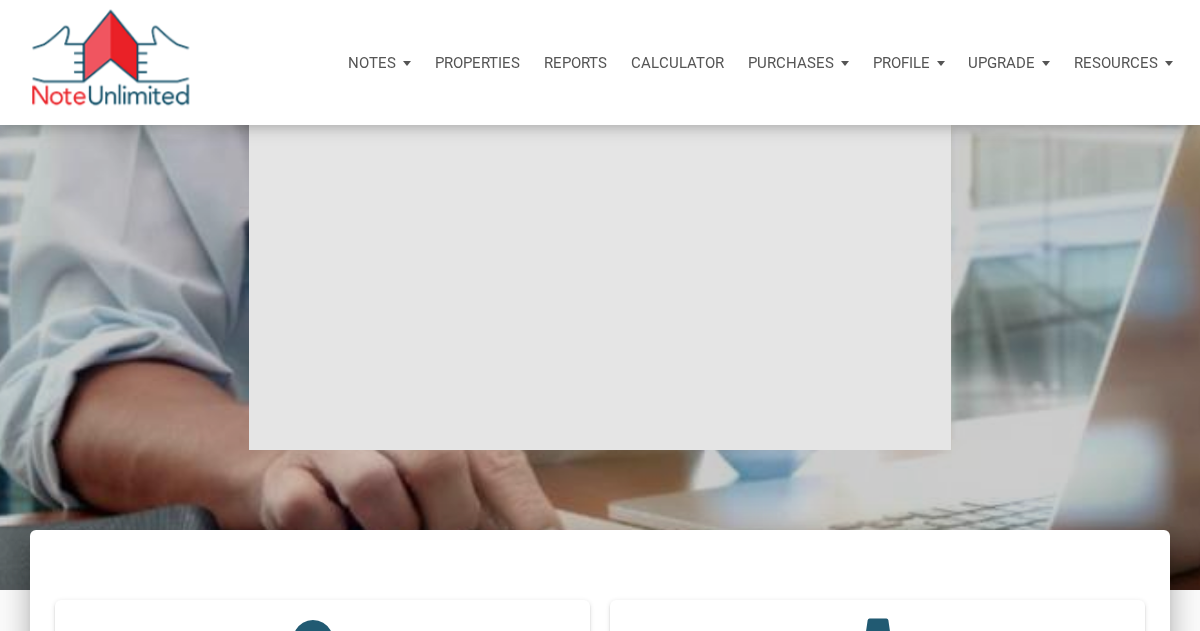 scroll, scrollTop: 0, scrollLeft: 0, axis: both 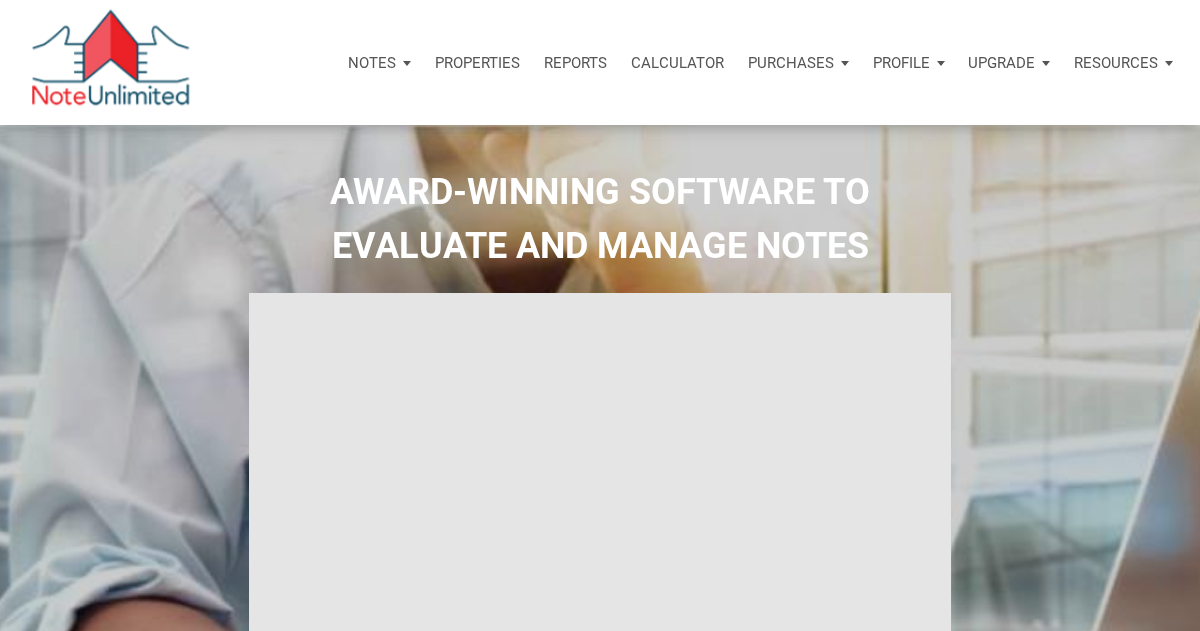 click on "Resources" at bounding box center [379, 63] 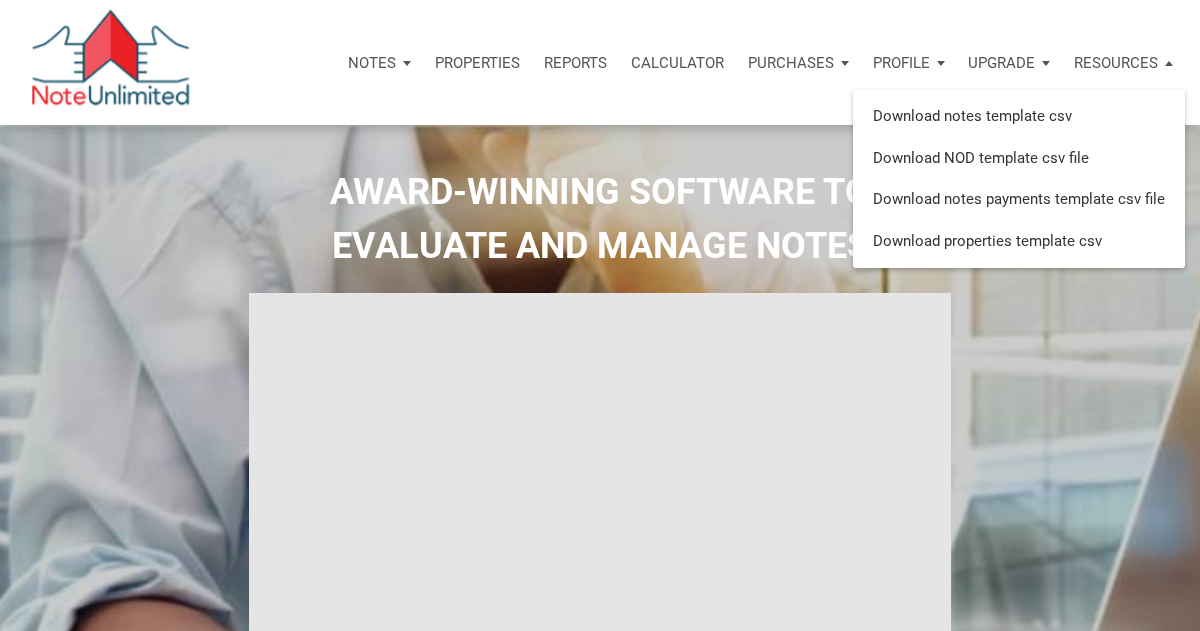 click on "Resources" at bounding box center (1123, 63) 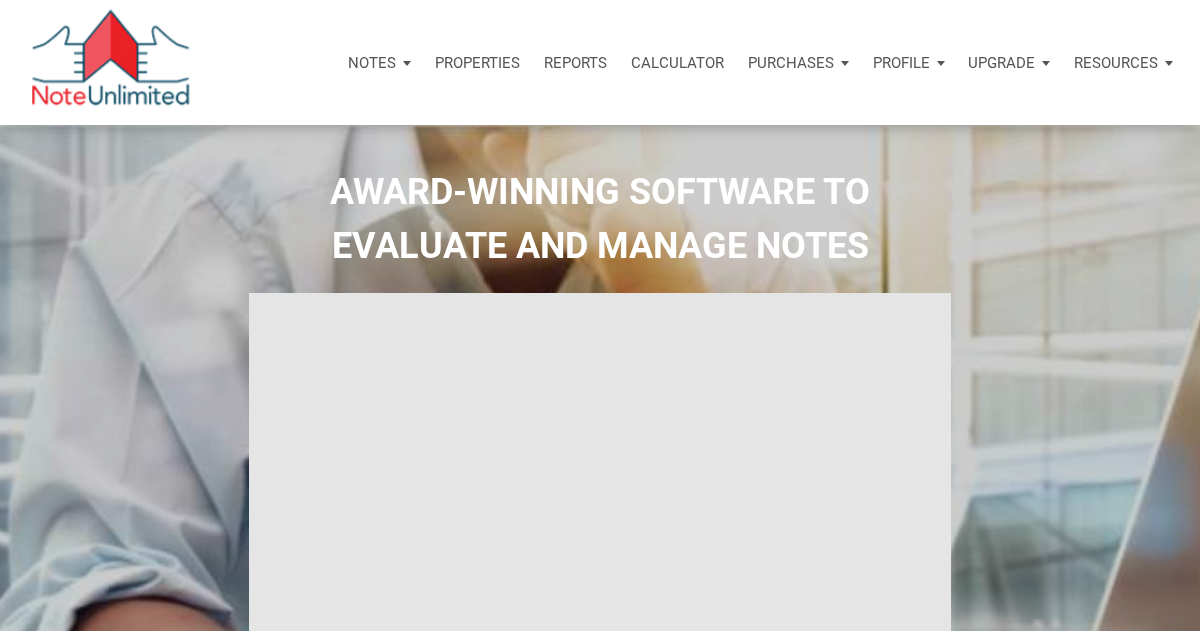 click on "Upgrade" at bounding box center [379, 63] 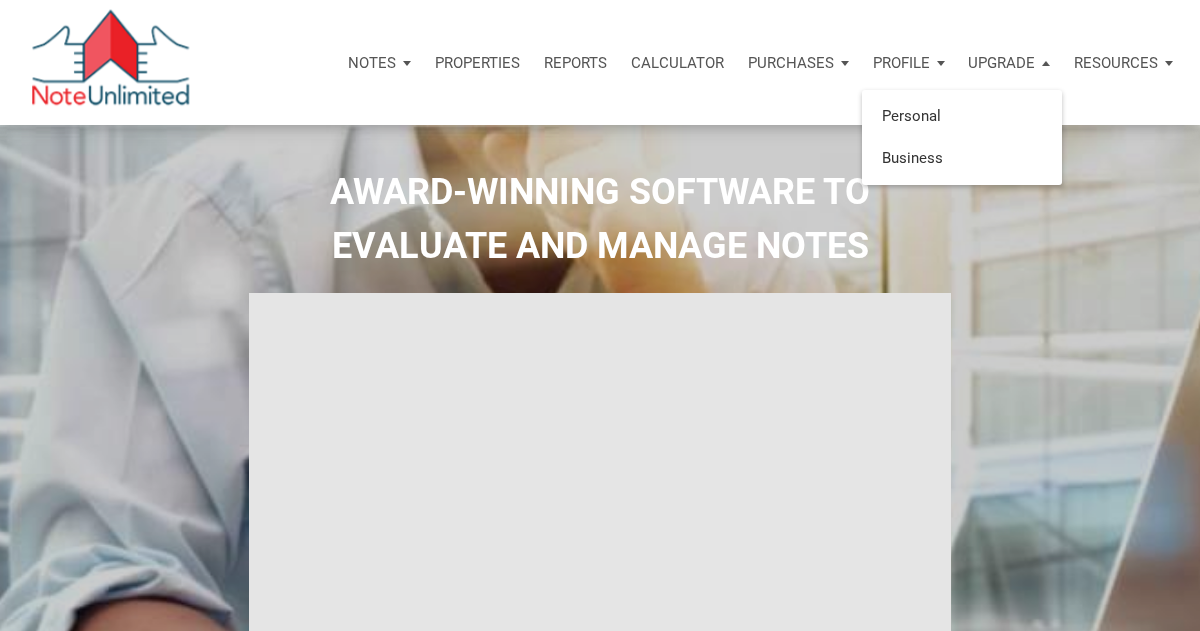 click on "Upgrade" at bounding box center [1009, 63] 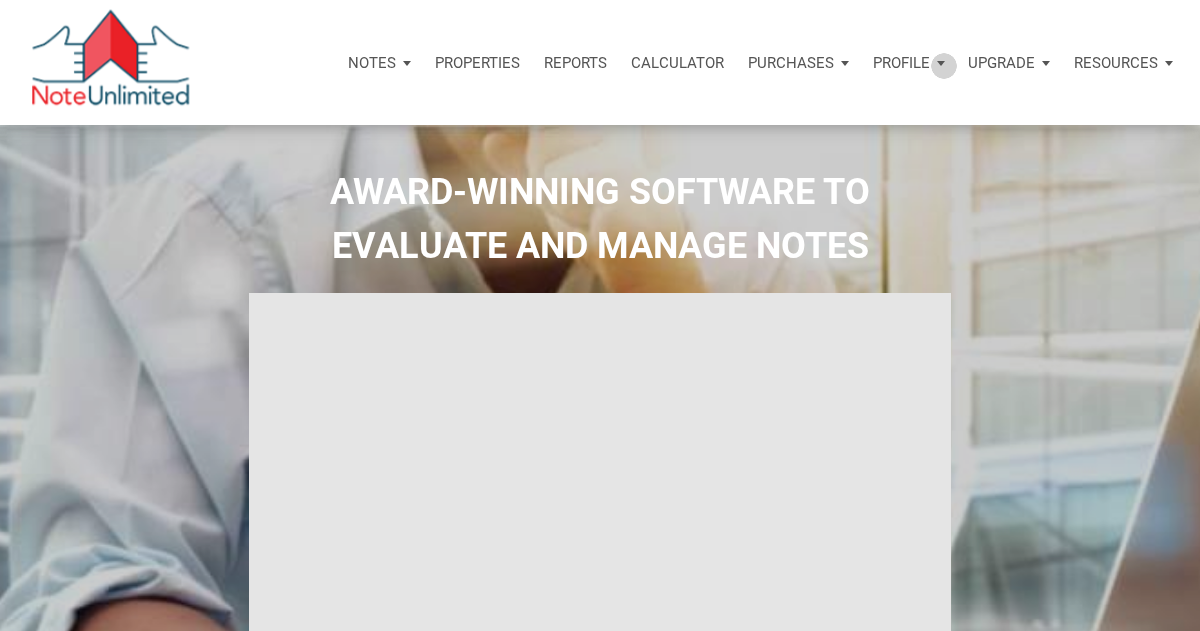 click on "Profile" at bounding box center [909, 63] 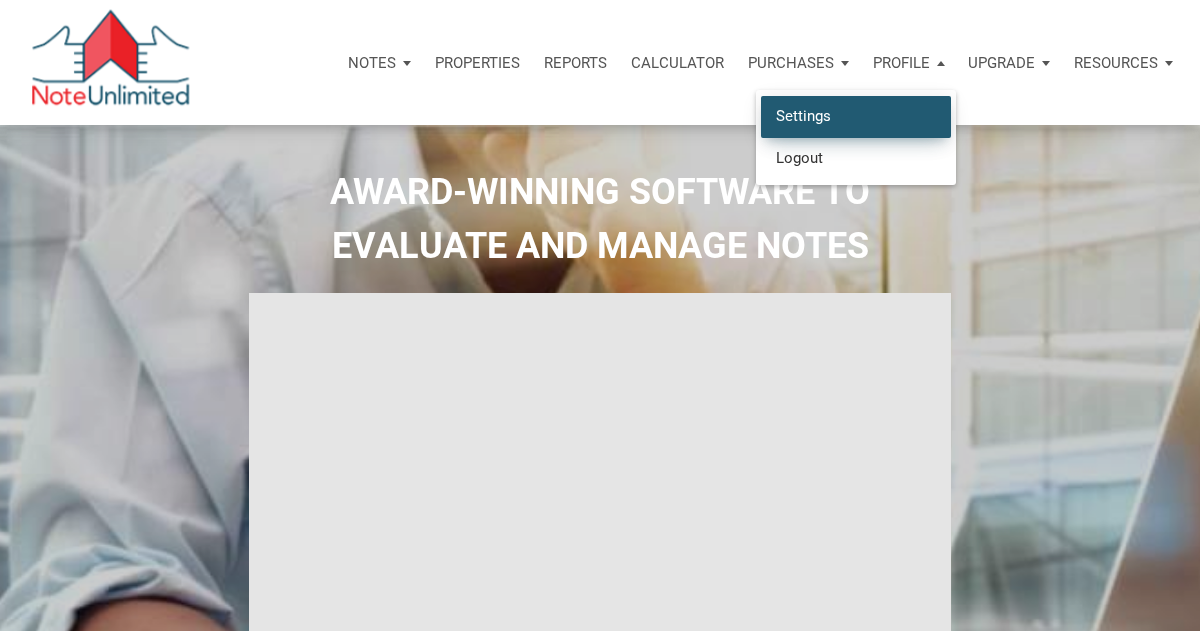 click on "Settings" at bounding box center [856, 116] 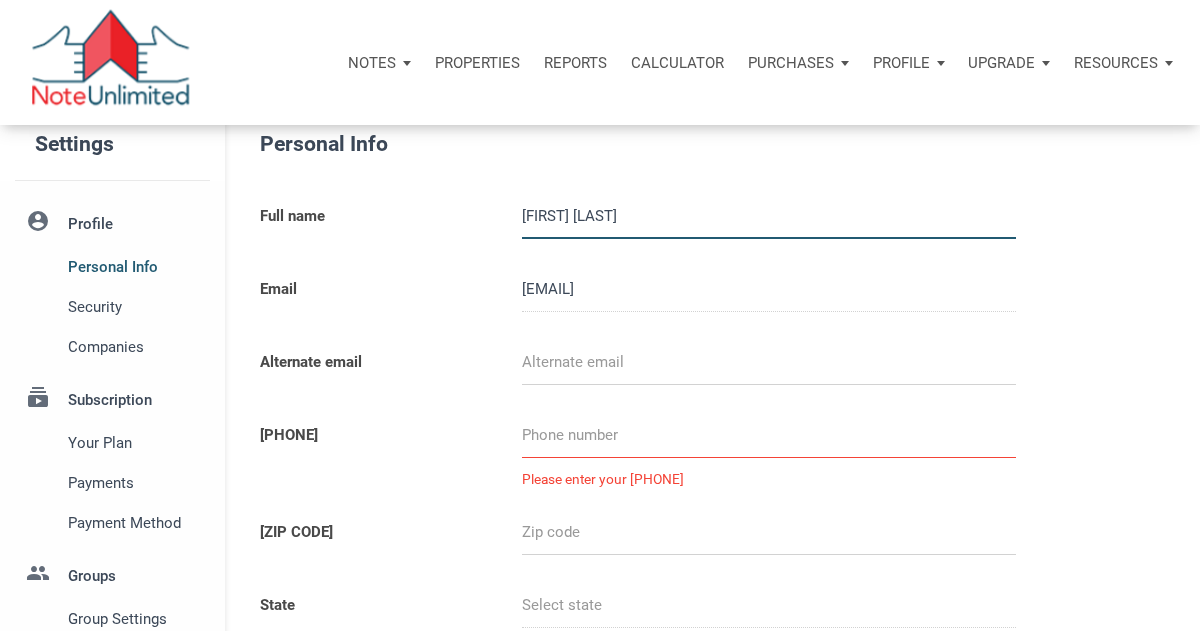 scroll, scrollTop: 0, scrollLeft: 0, axis: both 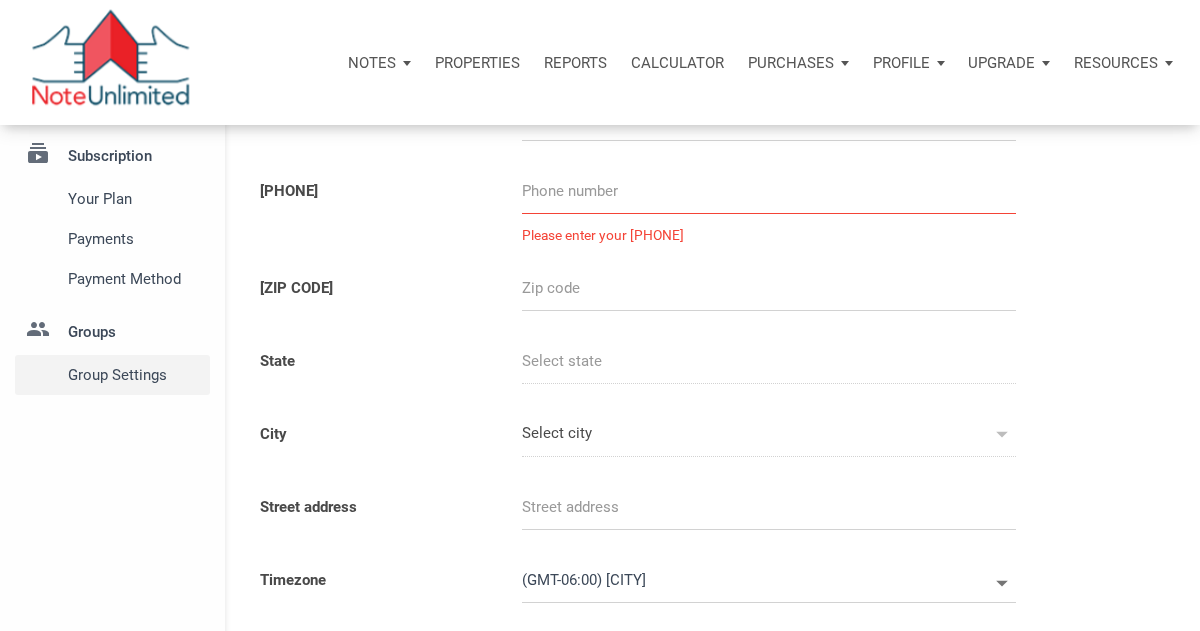 click on "Group Settings" at bounding box center (135, 375) 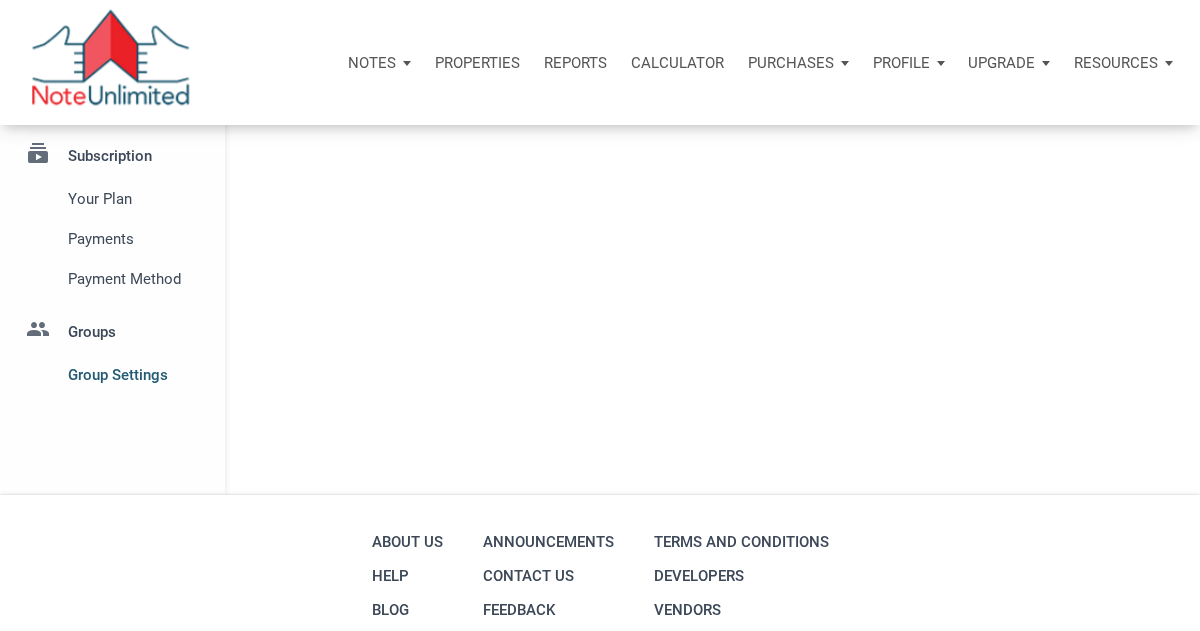 scroll, scrollTop: 0, scrollLeft: 0, axis: both 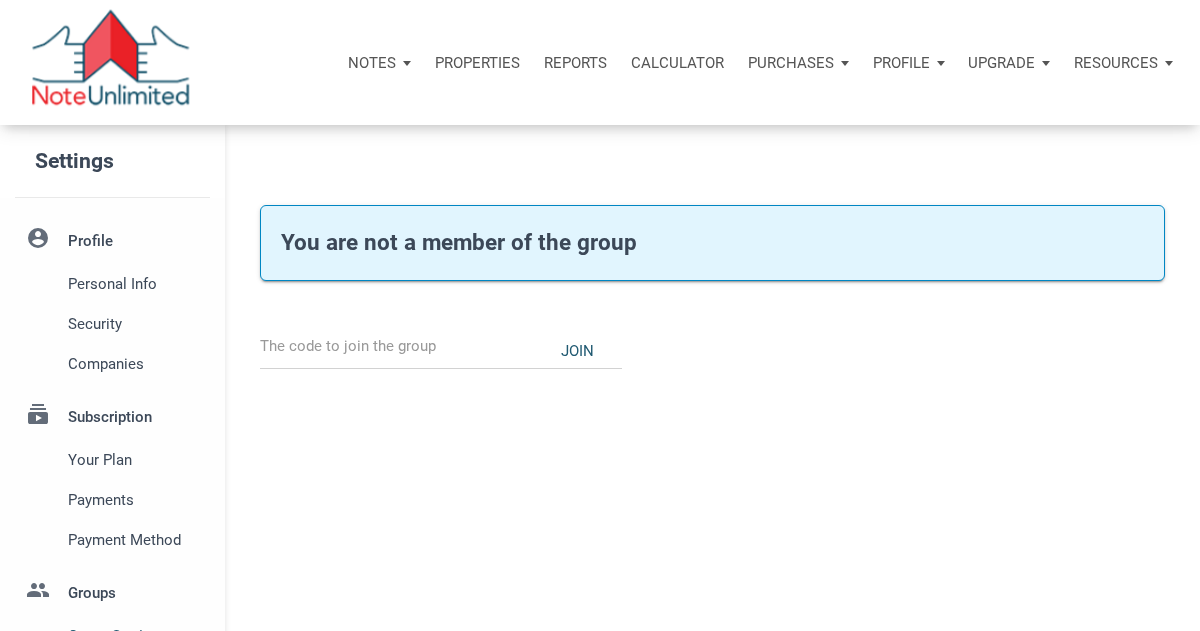 click at bounding box center [110, 62] 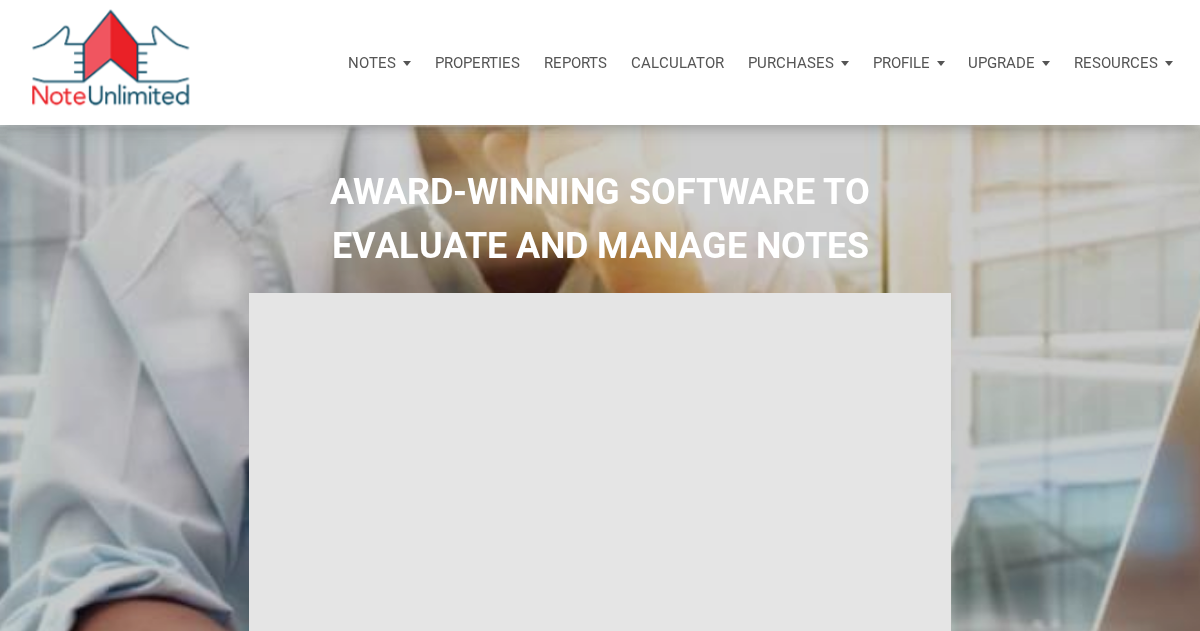click on "Profile" at bounding box center [909, 63] 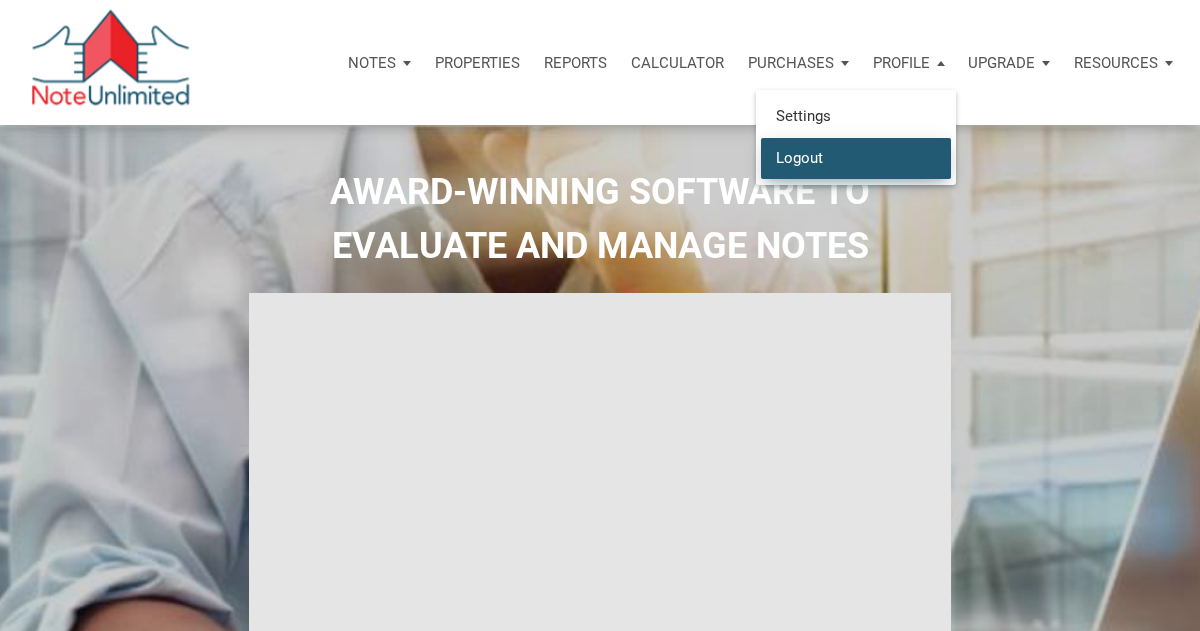 click on "Logout" at bounding box center [856, 116] 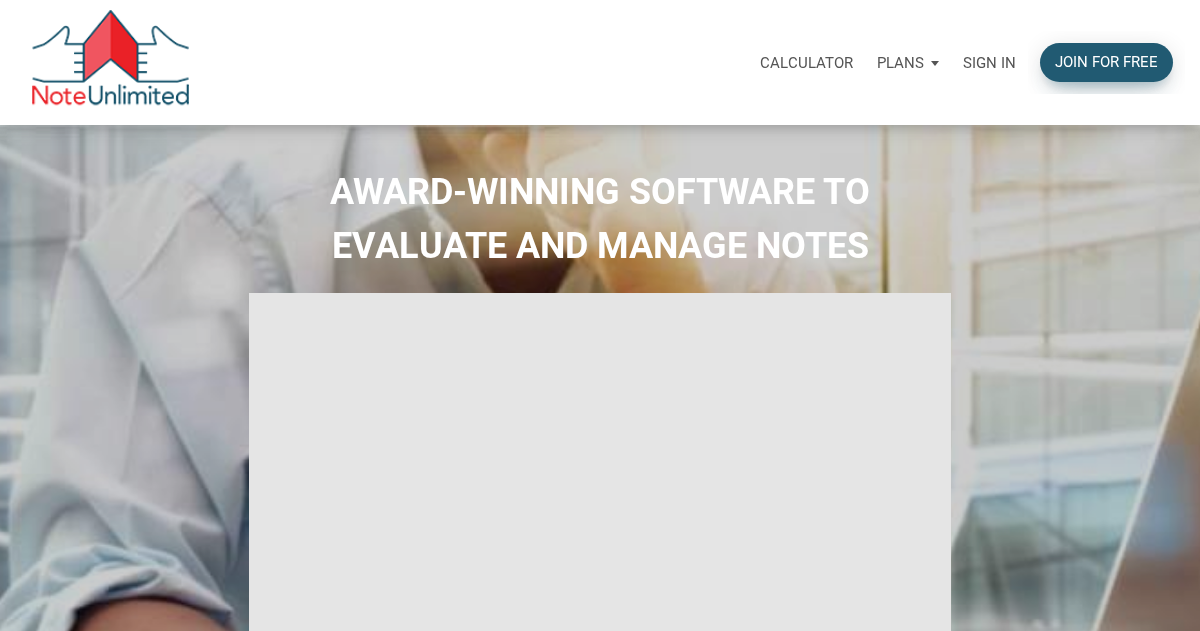 click on "Join for free" at bounding box center (1106, 62) 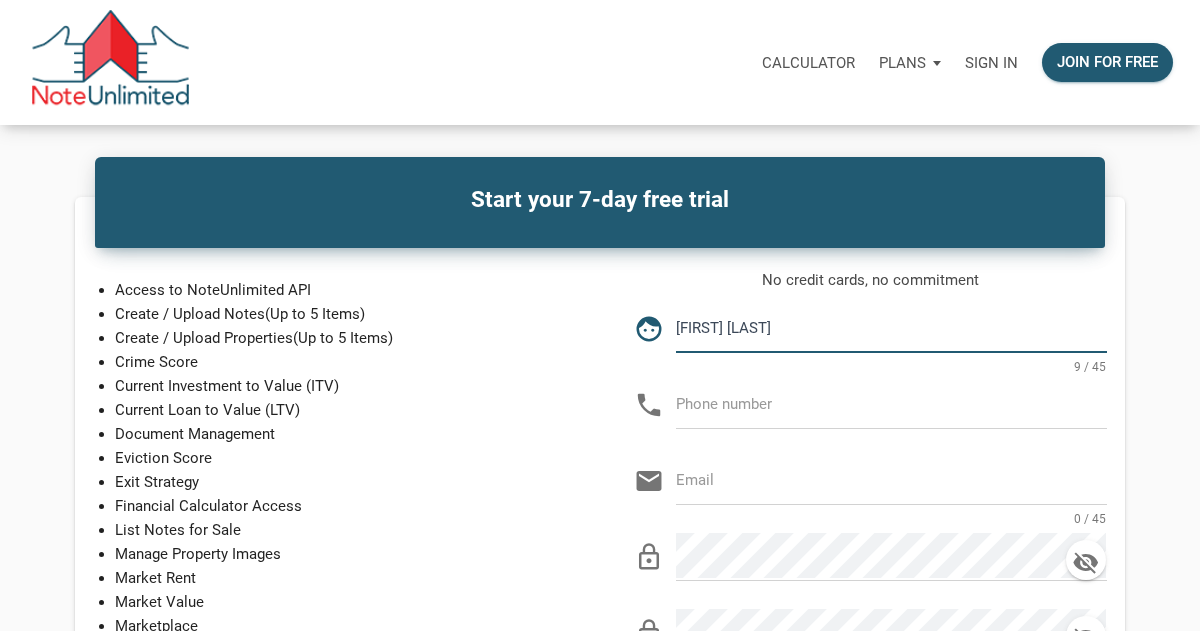 type on "[FIRST] [LAST]" 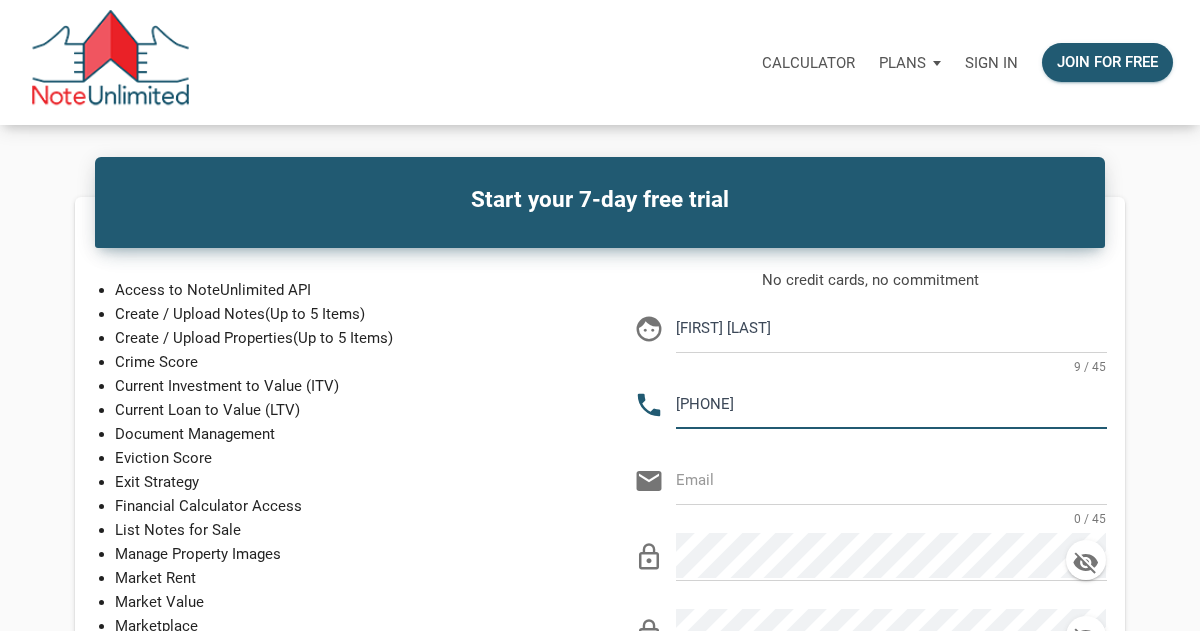 type on "[PHONE]" 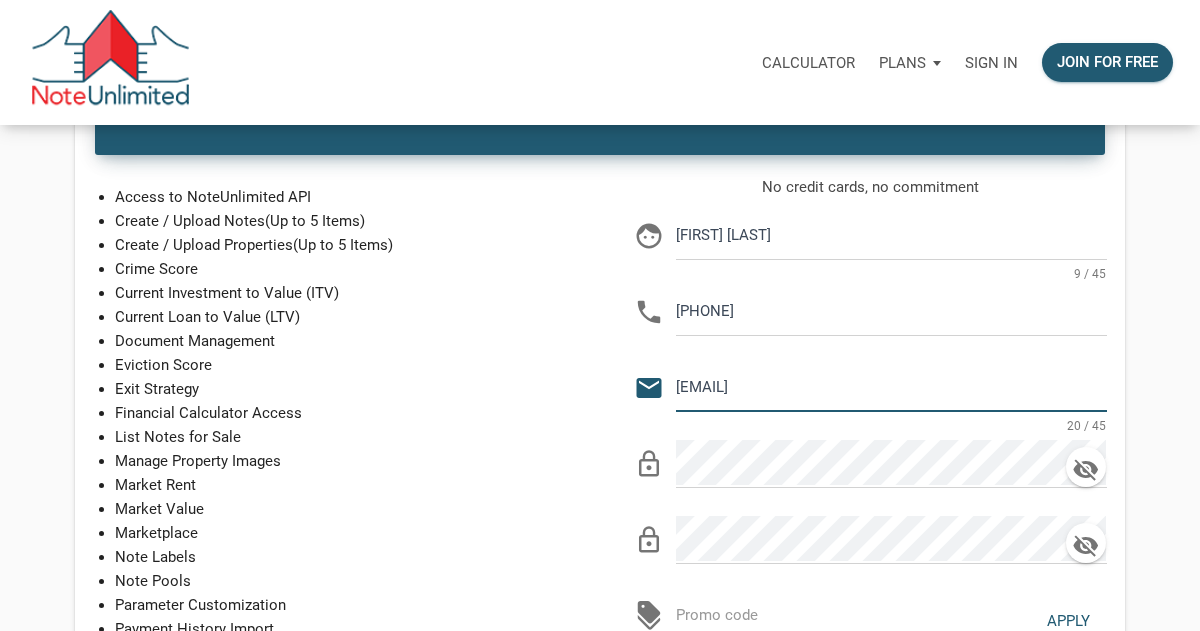 scroll, scrollTop: 127, scrollLeft: 0, axis: vertical 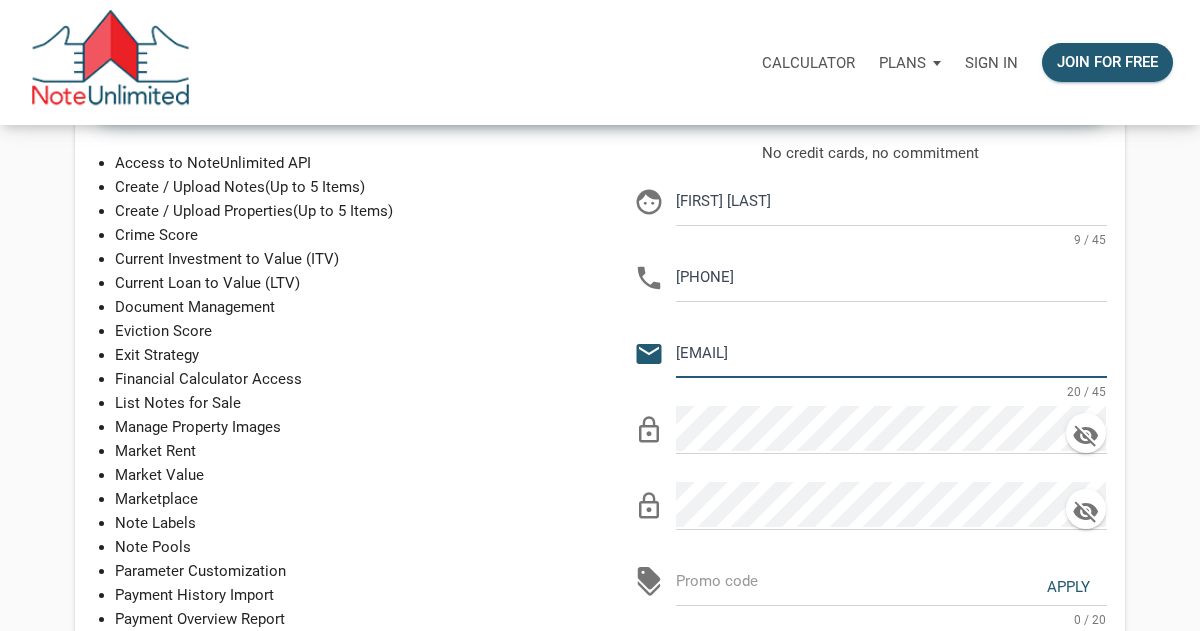type on "[EMAIL]" 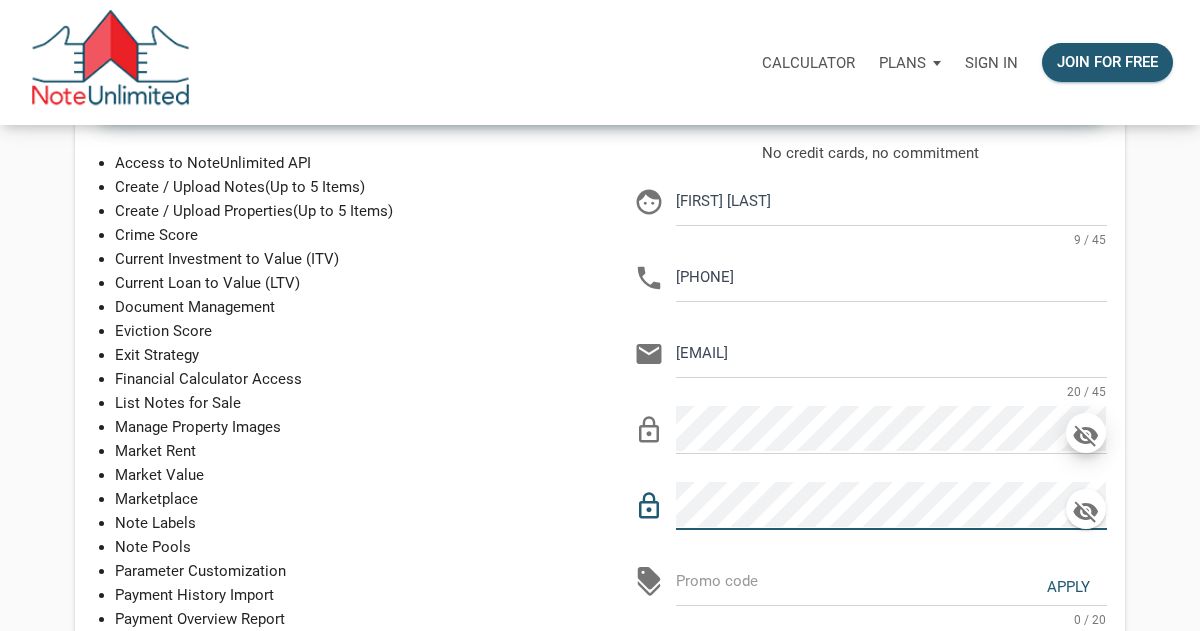 click at bounding box center (1086, 436) 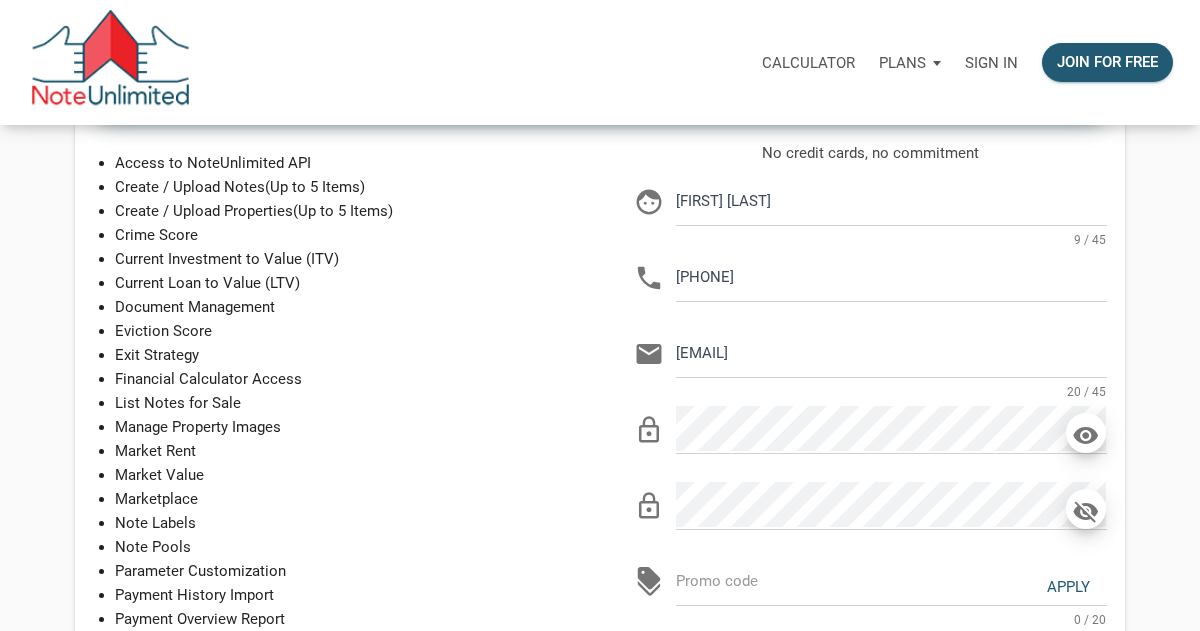 click at bounding box center [1086, 434] 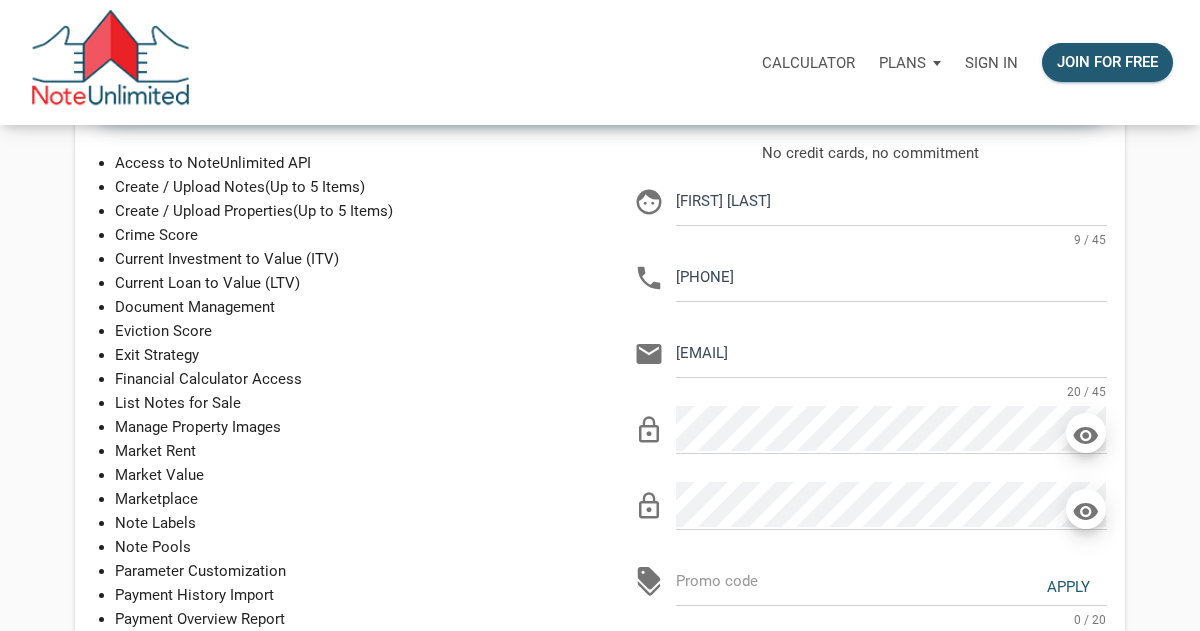 click at bounding box center (1086, 434) 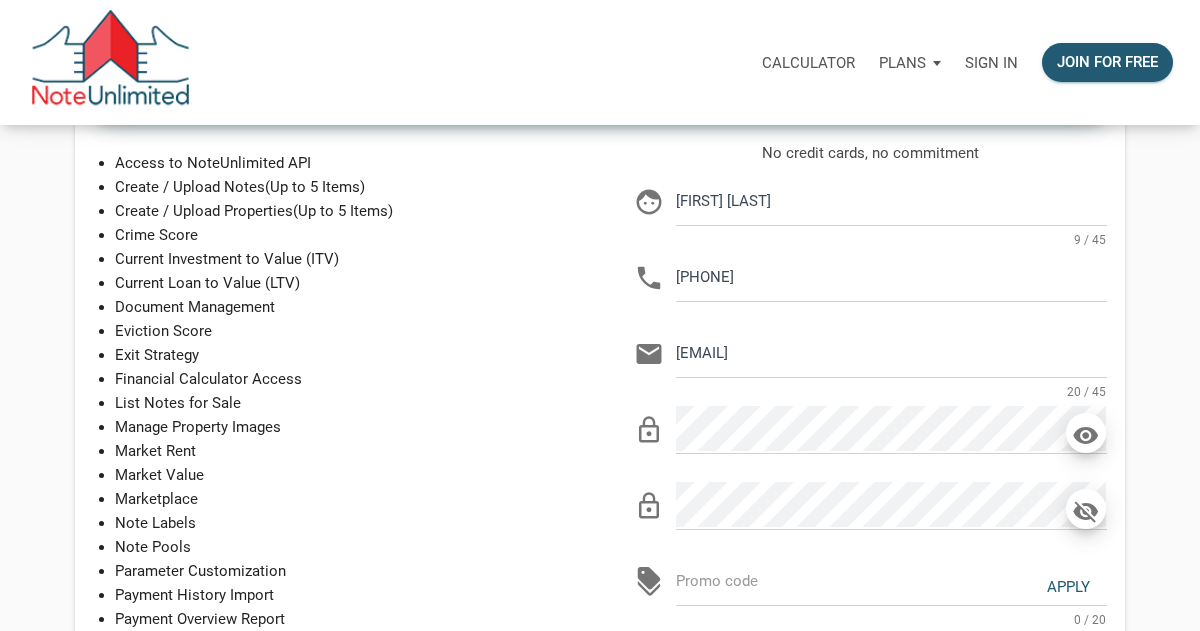click at bounding box center [1086, 434] 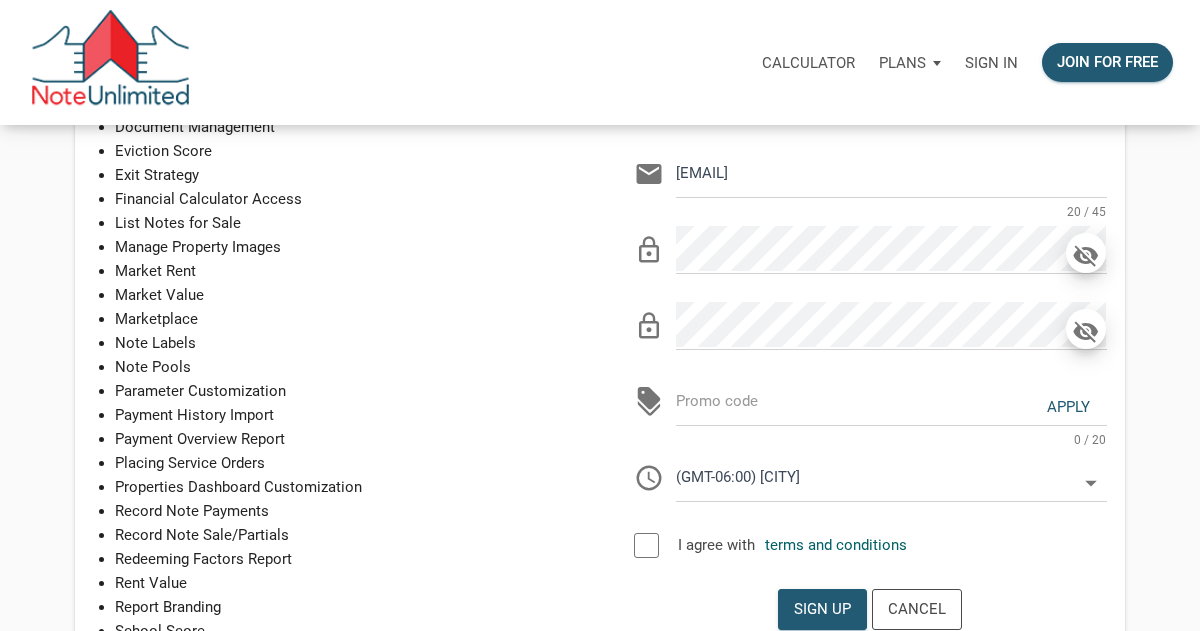 scroll, scrollTop: 324, scrollLeft: 0, axis: vertical 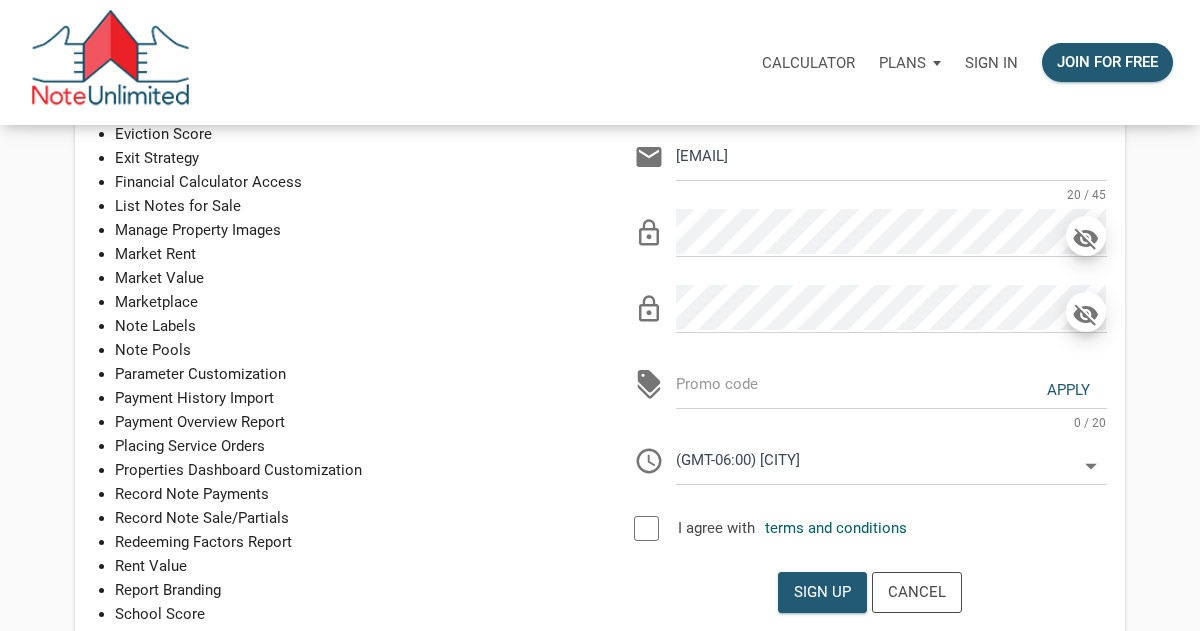 click at bounding box center (646, 528) 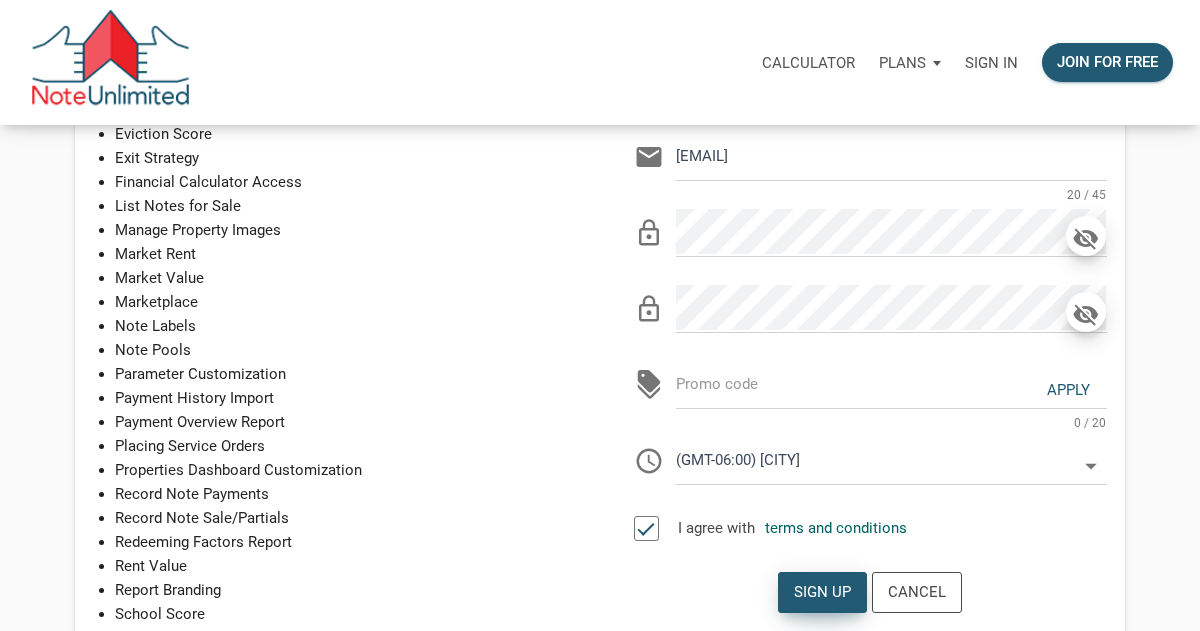 click on "Sign up" at bounding box center [822, 592] 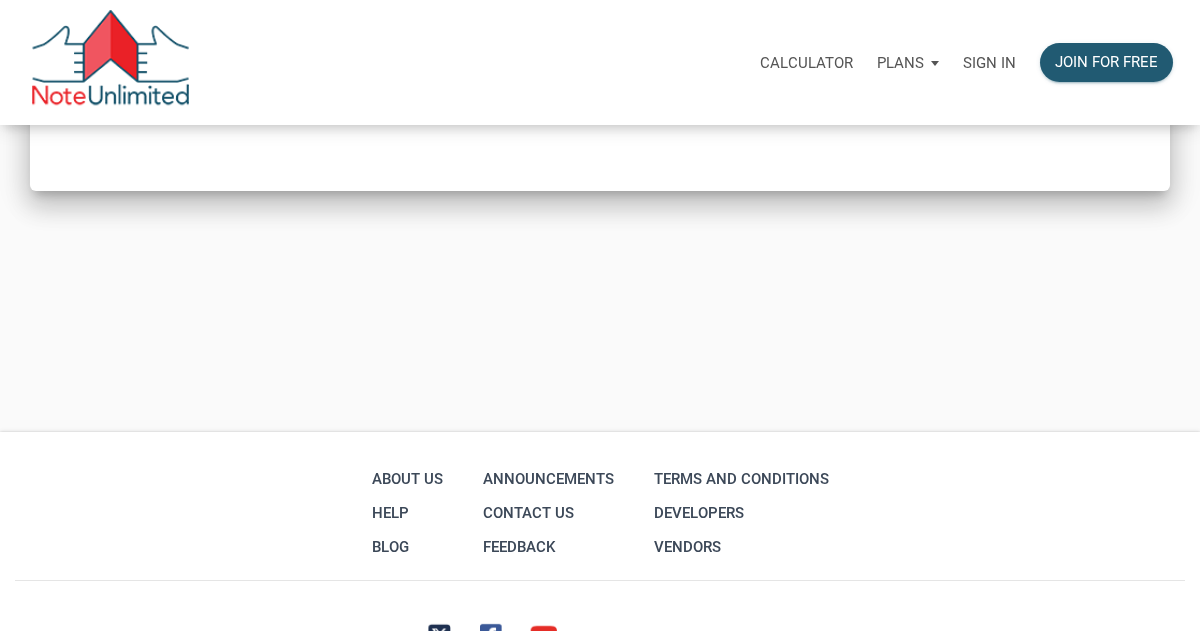 scroll, scrollTop: 0, scrollLeft: 0, axis: both 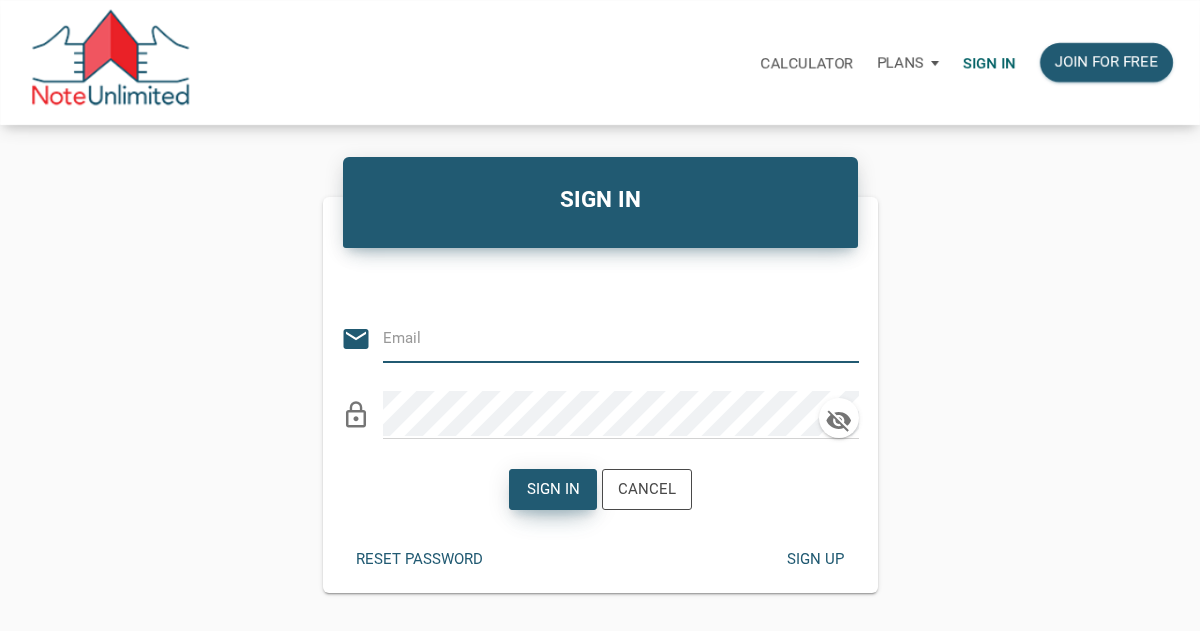 type on "curielcpfa@[EXAMPLE.COM]" 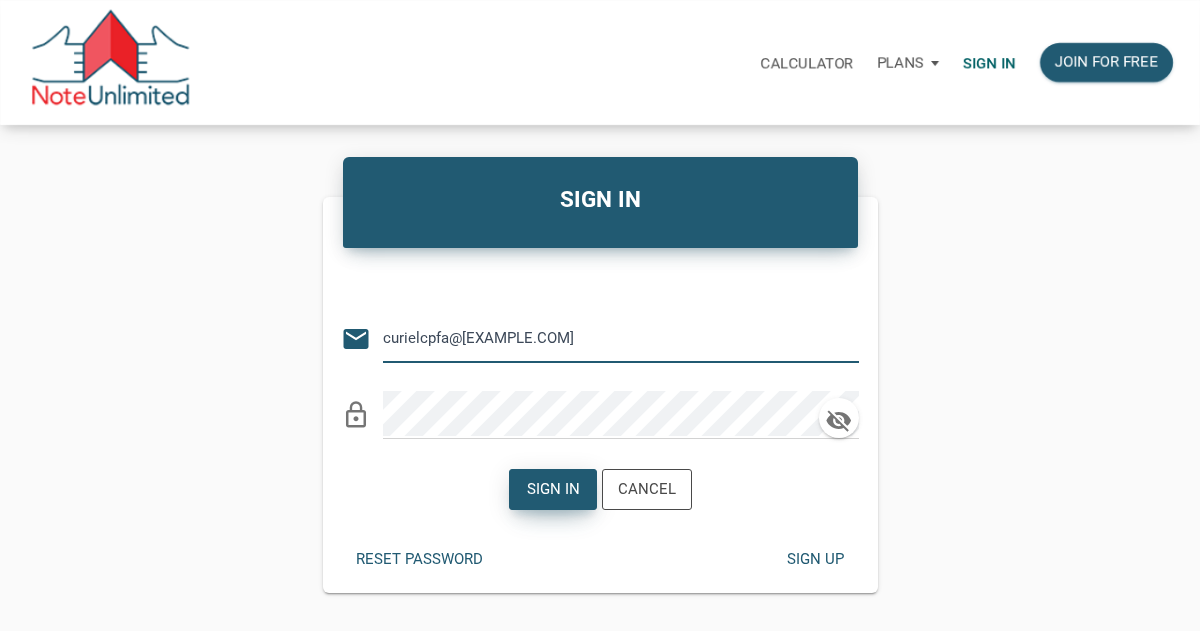 click on "Sign in" at bounding box center (552, 489) 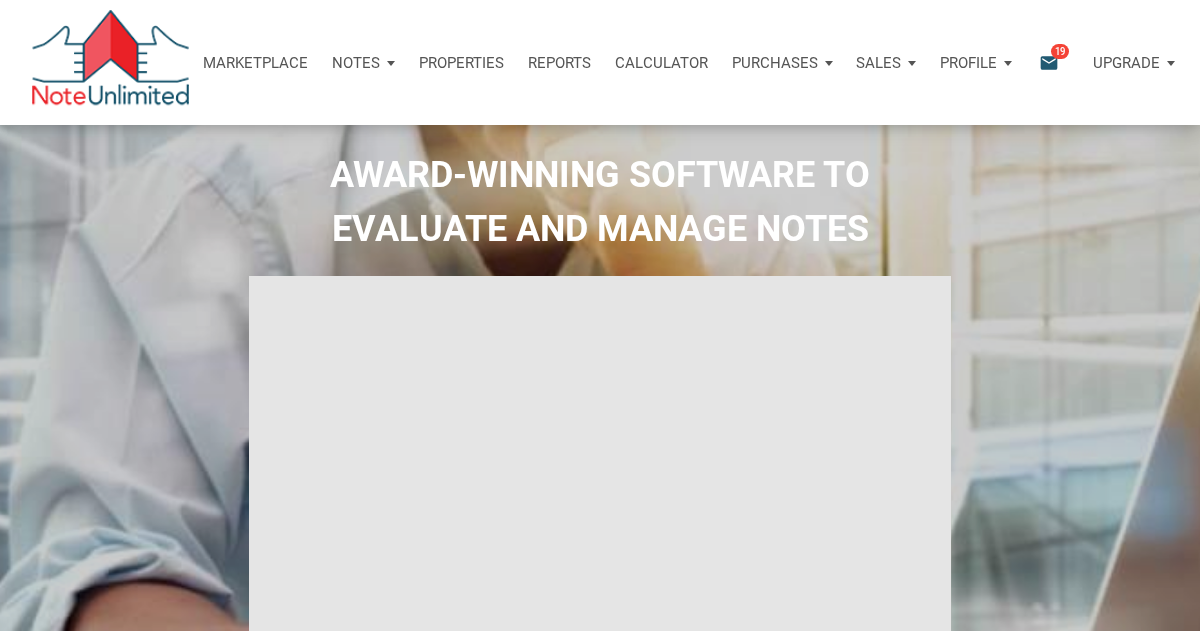 scroll, scrollTop: 31, scrollLeft: 0, axis: vertical 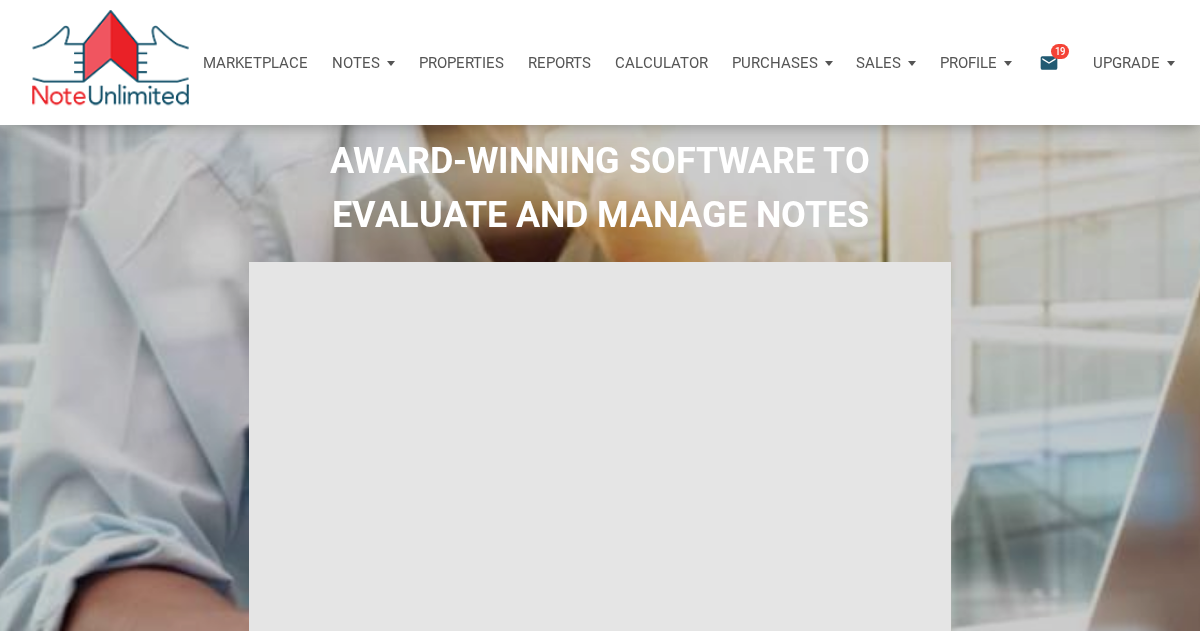 click on "email" at bounding box center [1049, 62] 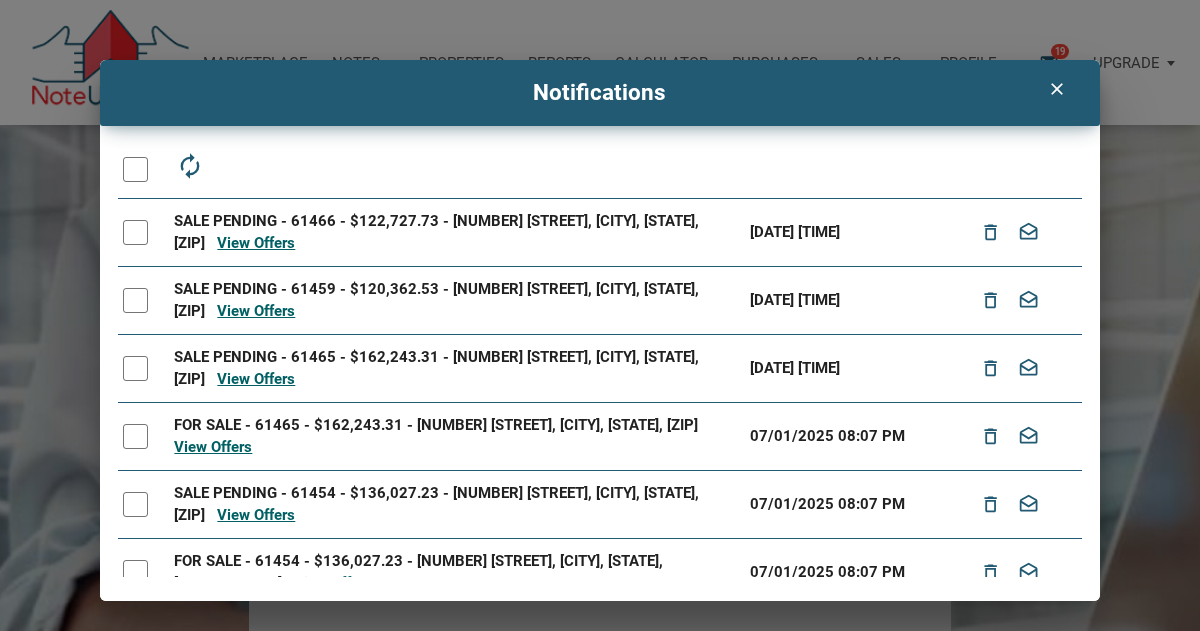 scroll, scrollTop: 0, scrollLeft: 0, axis: both 